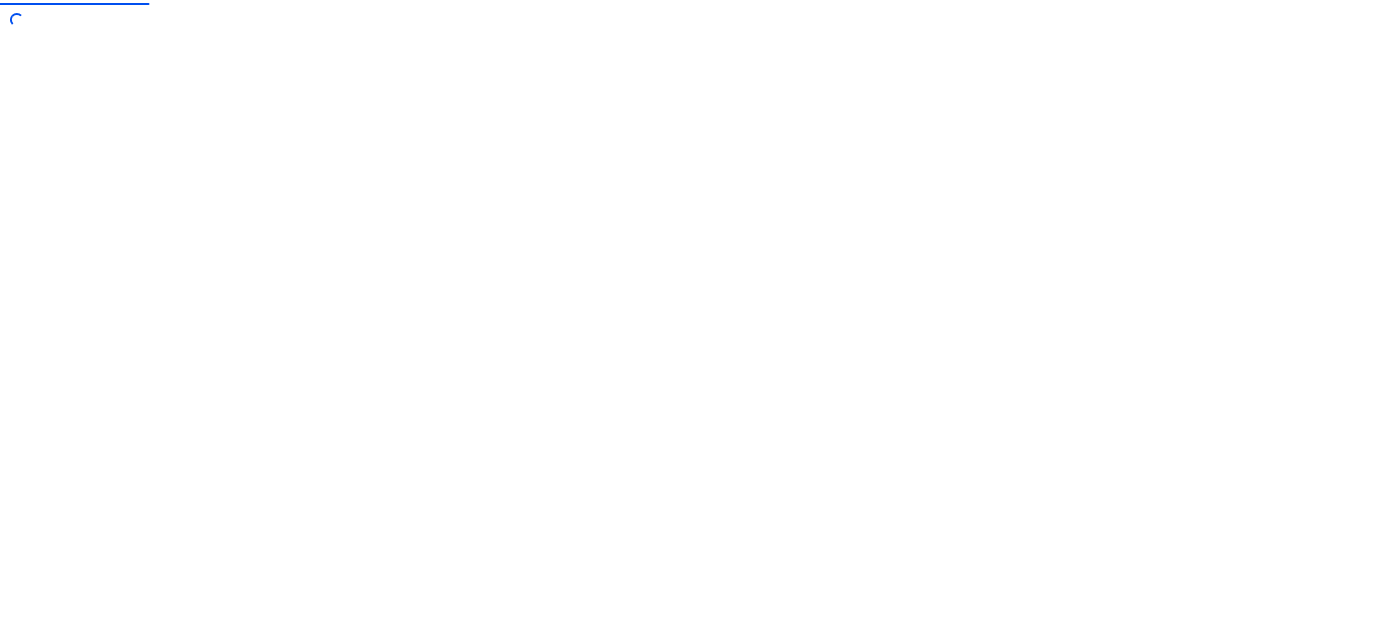 scroll, scrollTop: 0, scrollLeft: 0, axis: both 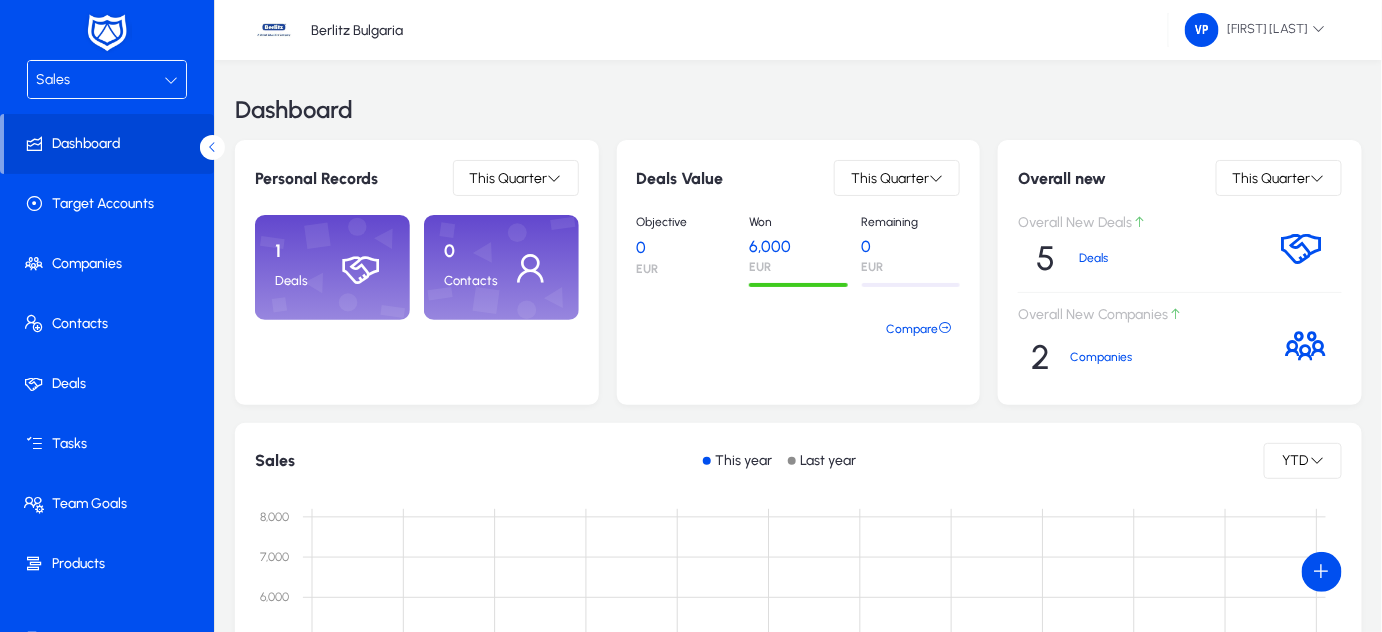 click at bounding box center [171, 80] 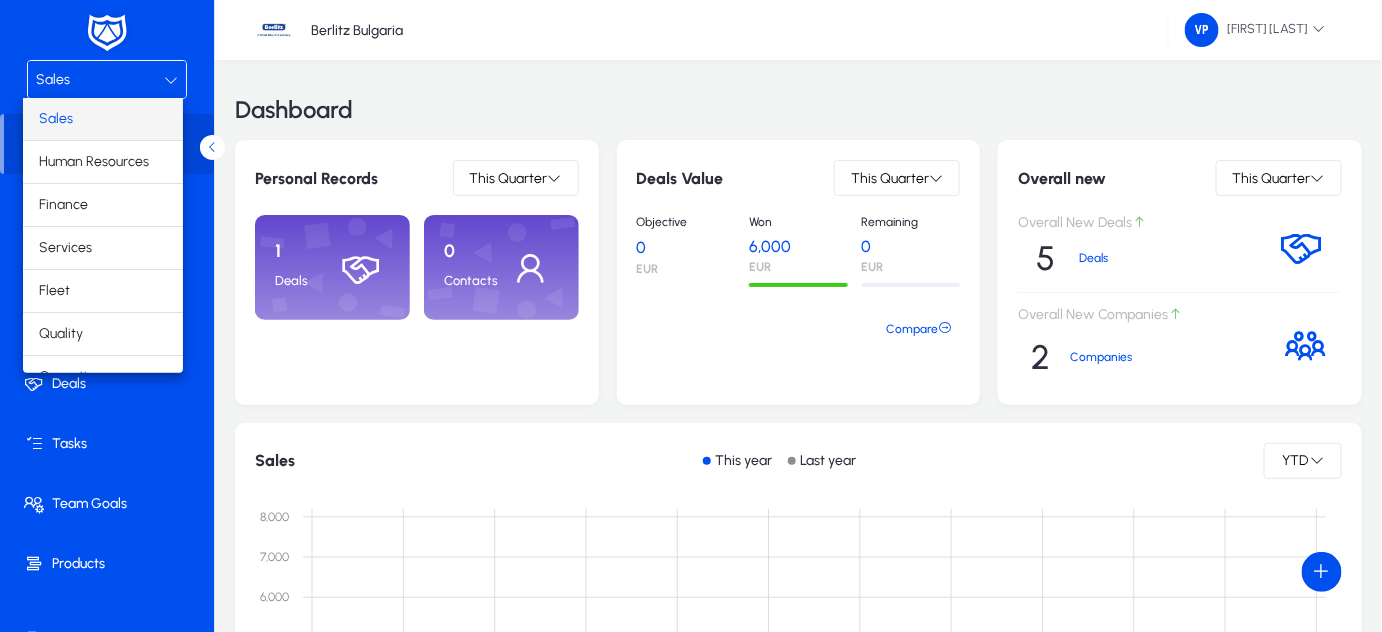 scroll, scrollTop: 65, scrollLeft: 0, axis: vertical 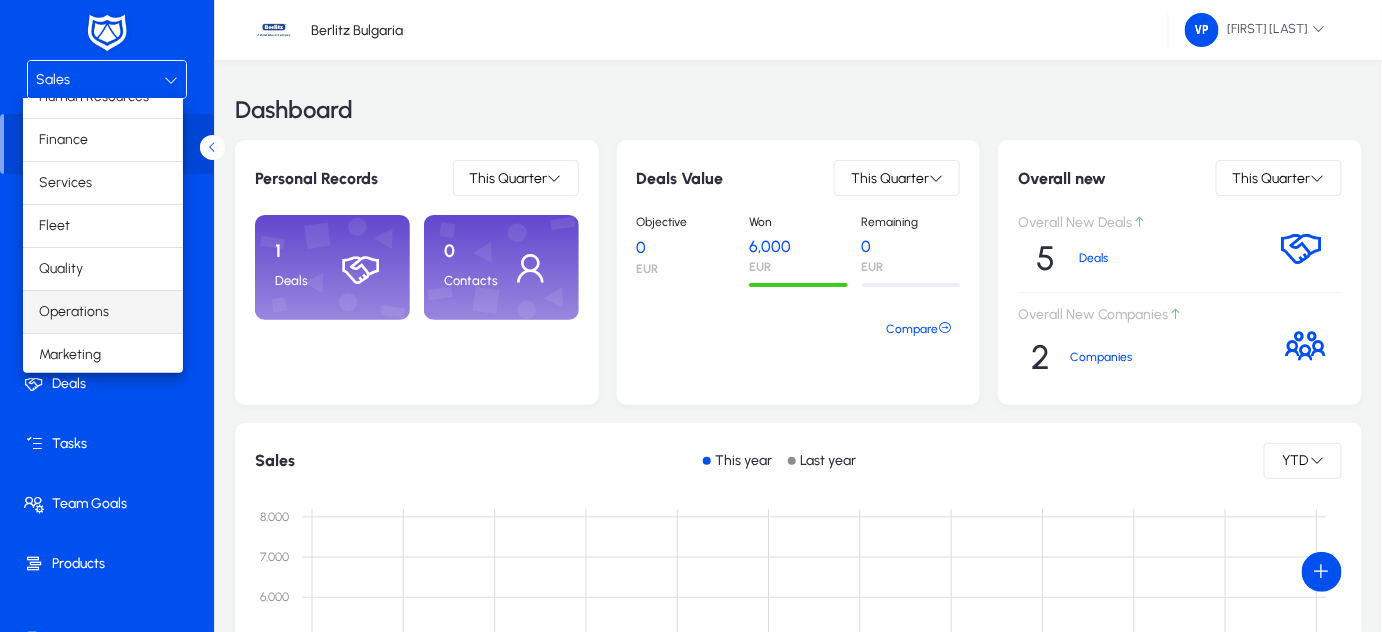 click on "Operations" at bounding box center [103, 312] 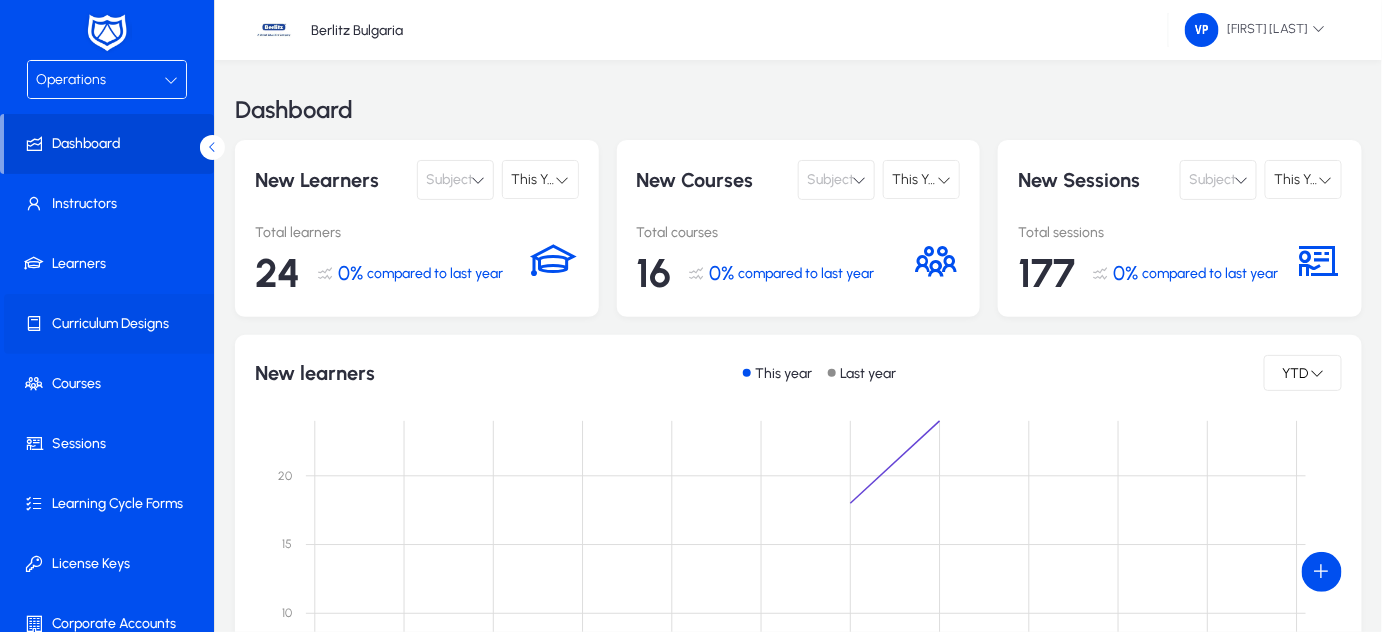 click on "Curriculum Designs" 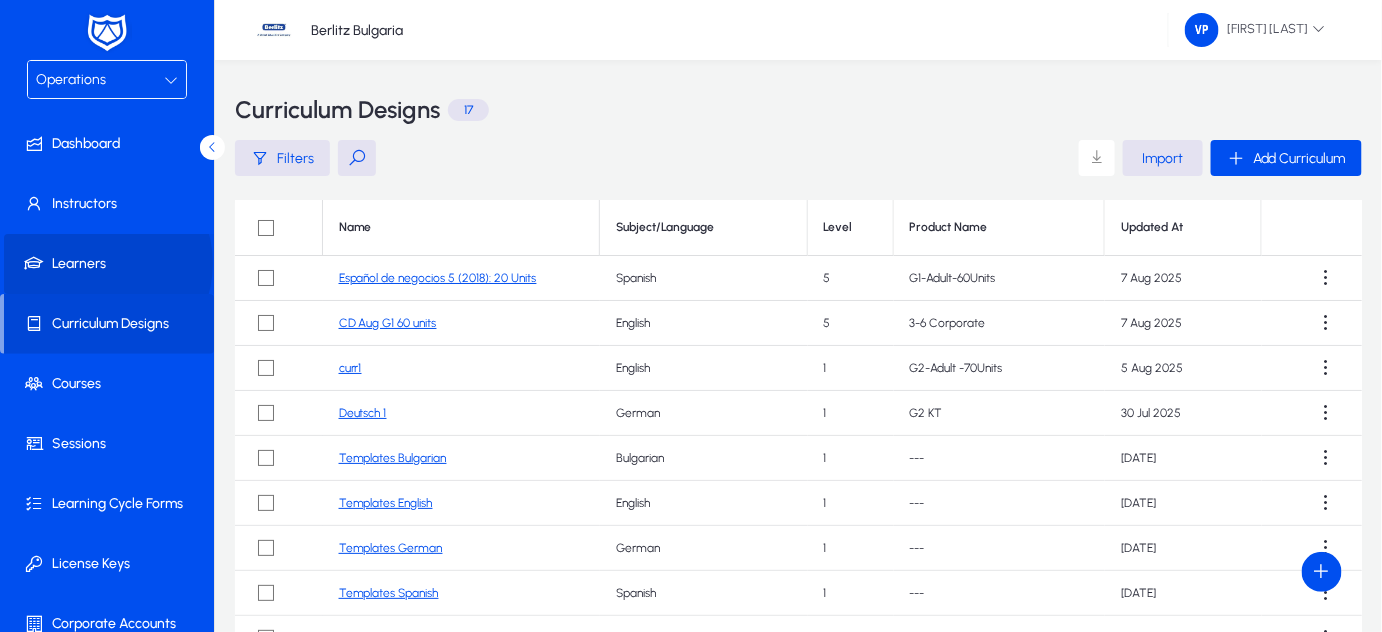 click on "Learners" 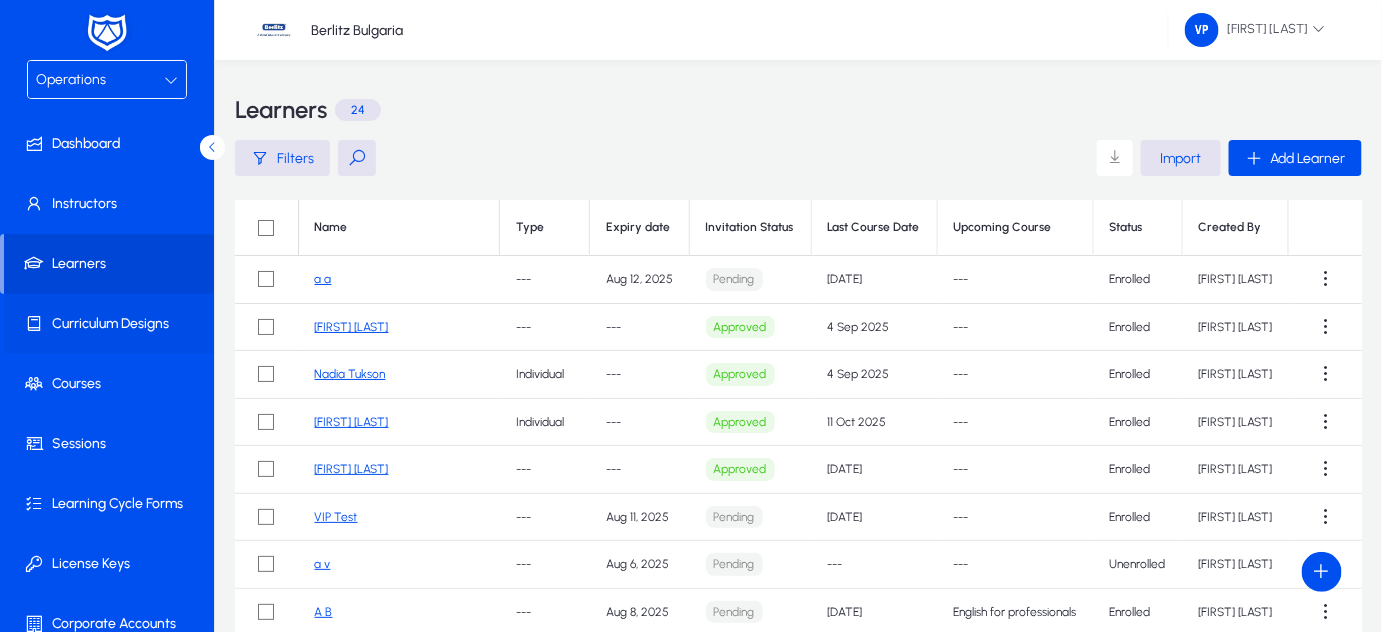 click on "Curriculum Designs" 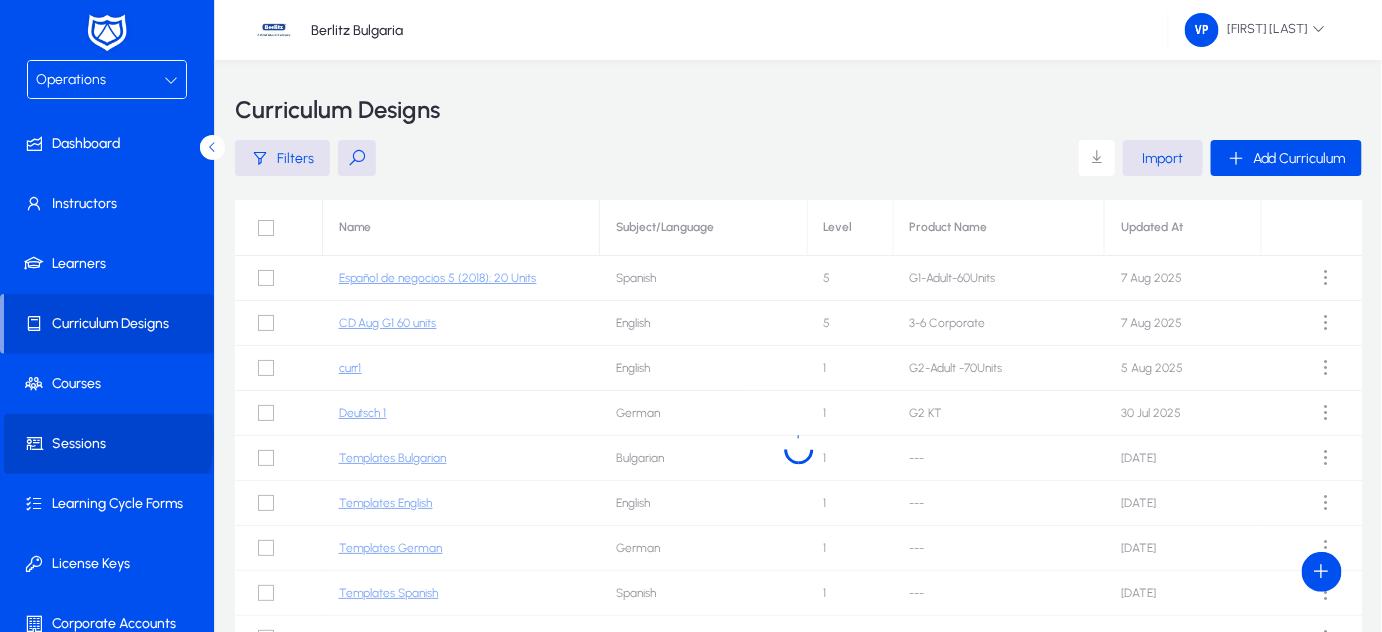 click on "Sessions" 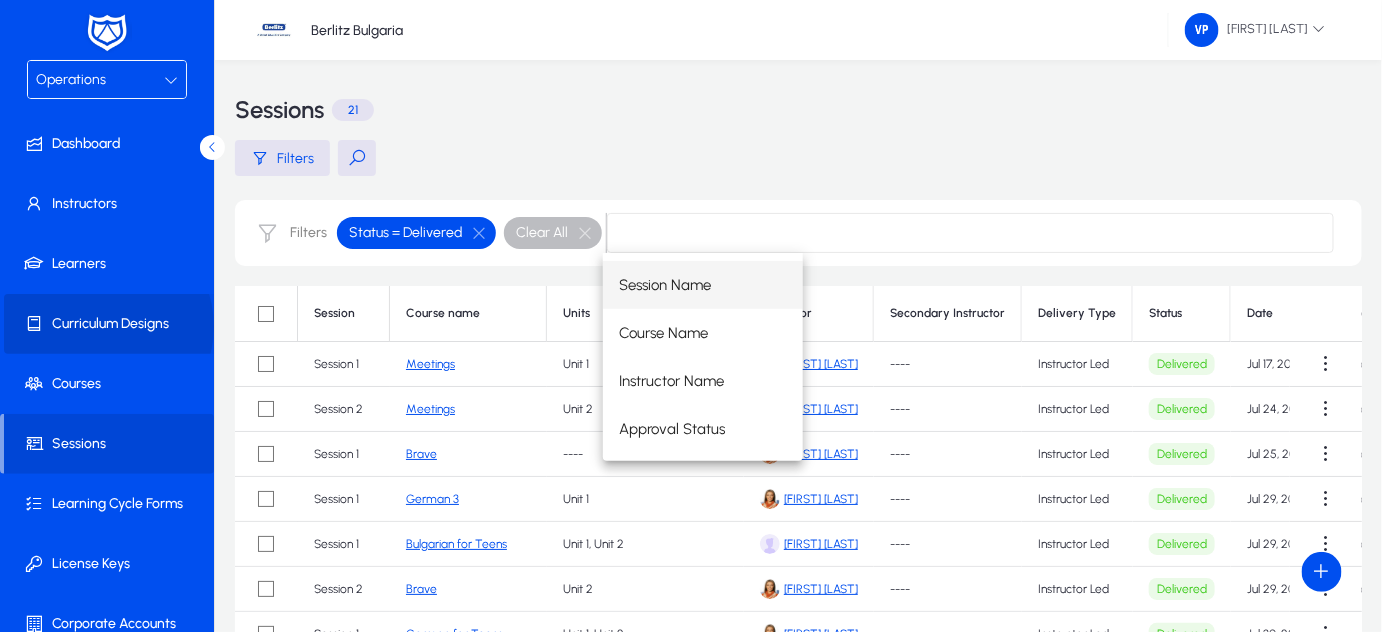 click on "Curriculum Designs" 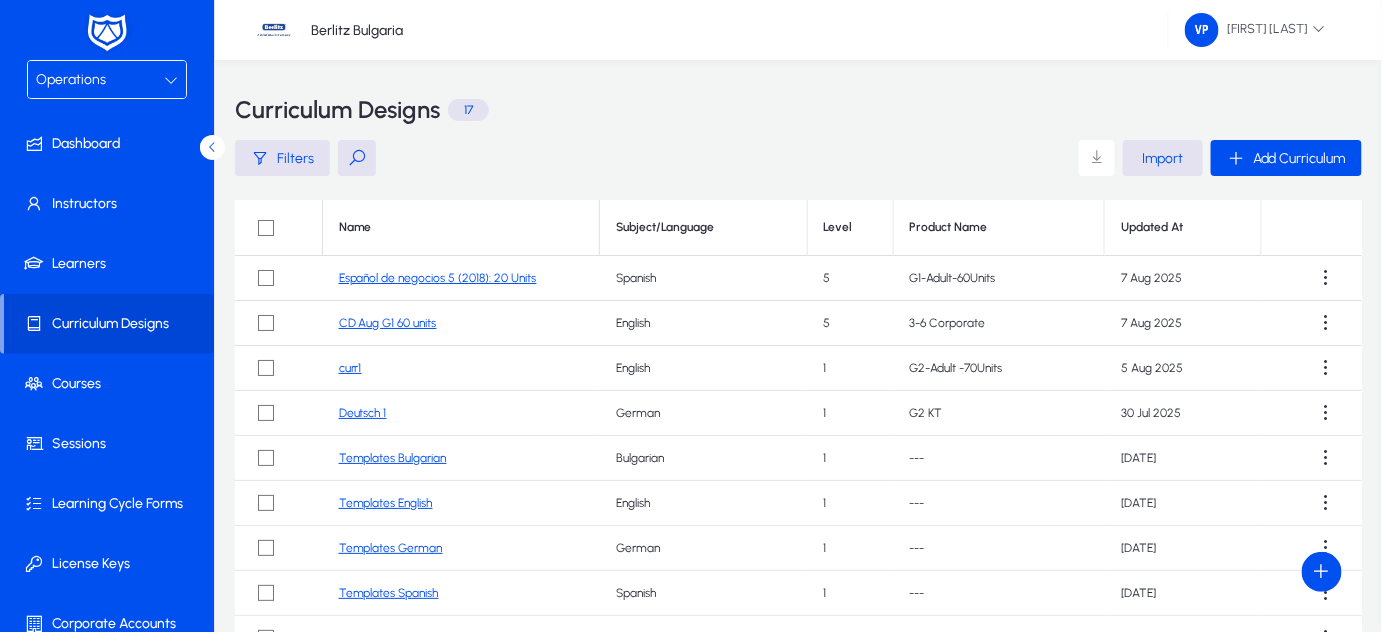 click on "Español de negocios 5 (2018): 20 Units" 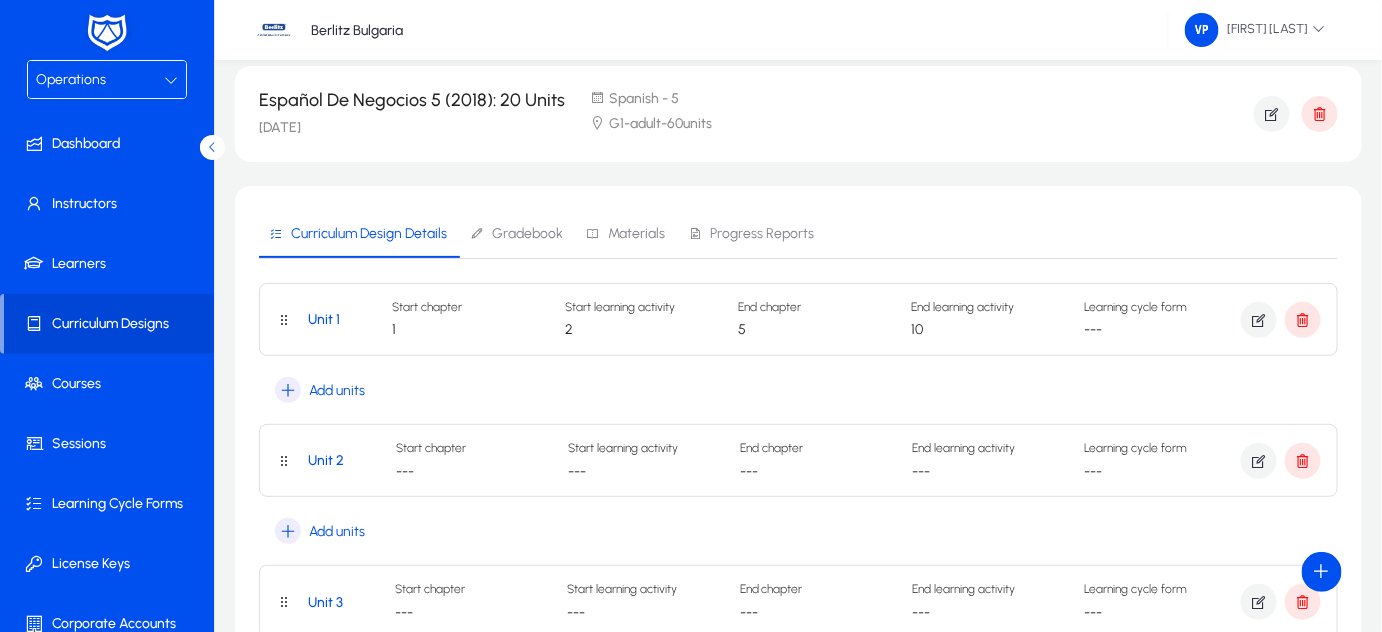 scroll, scrollTop: 0, scrollLeft: 0, axis: both 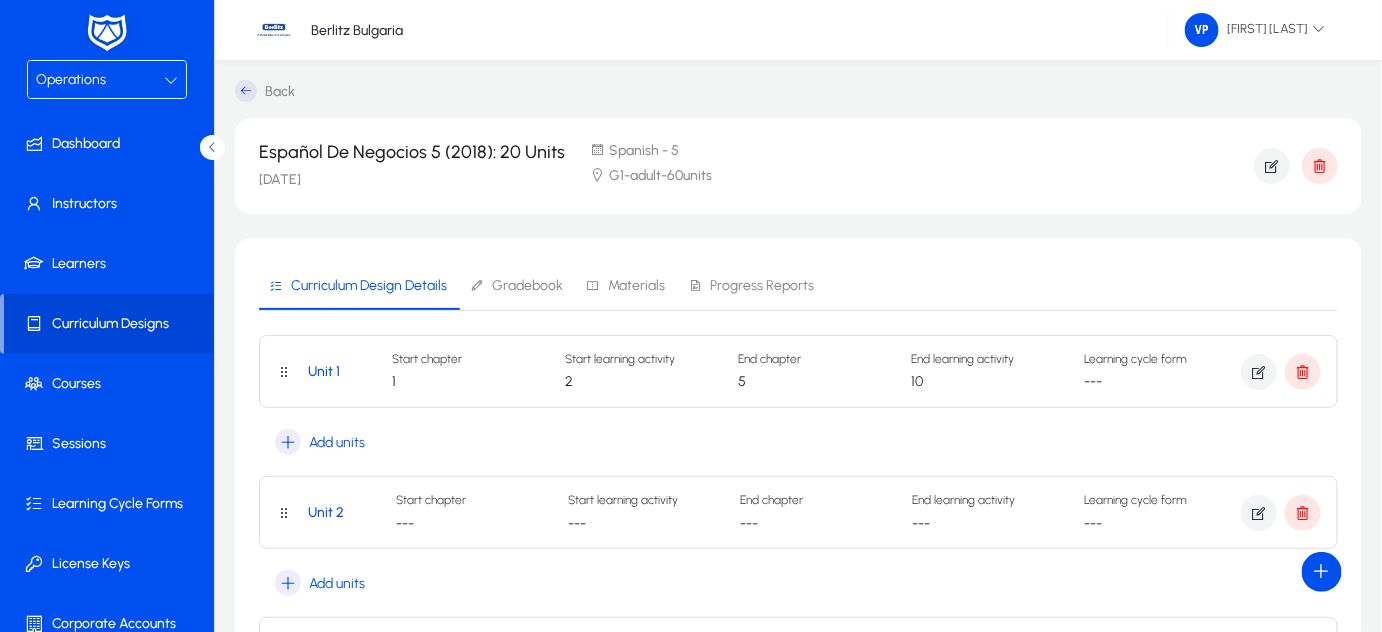 click on "Gradebook" at bounding box center [527, 286] 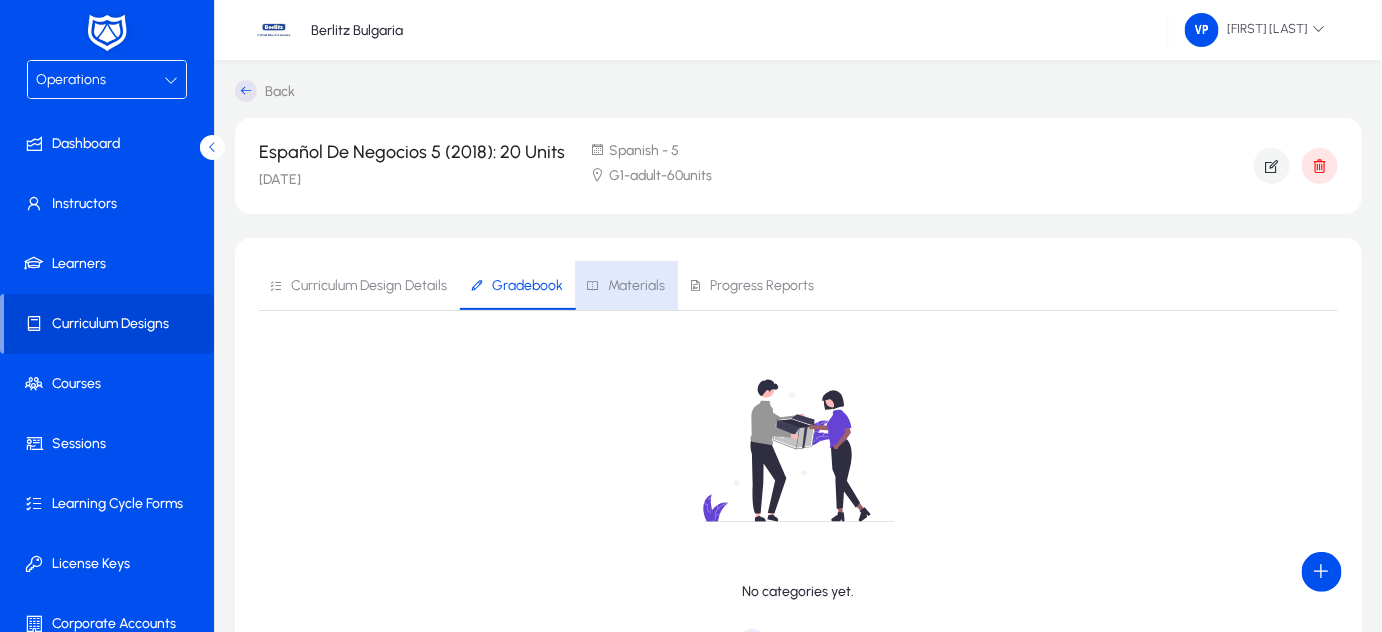 click on "Materials" at bounding box center [636, 286] 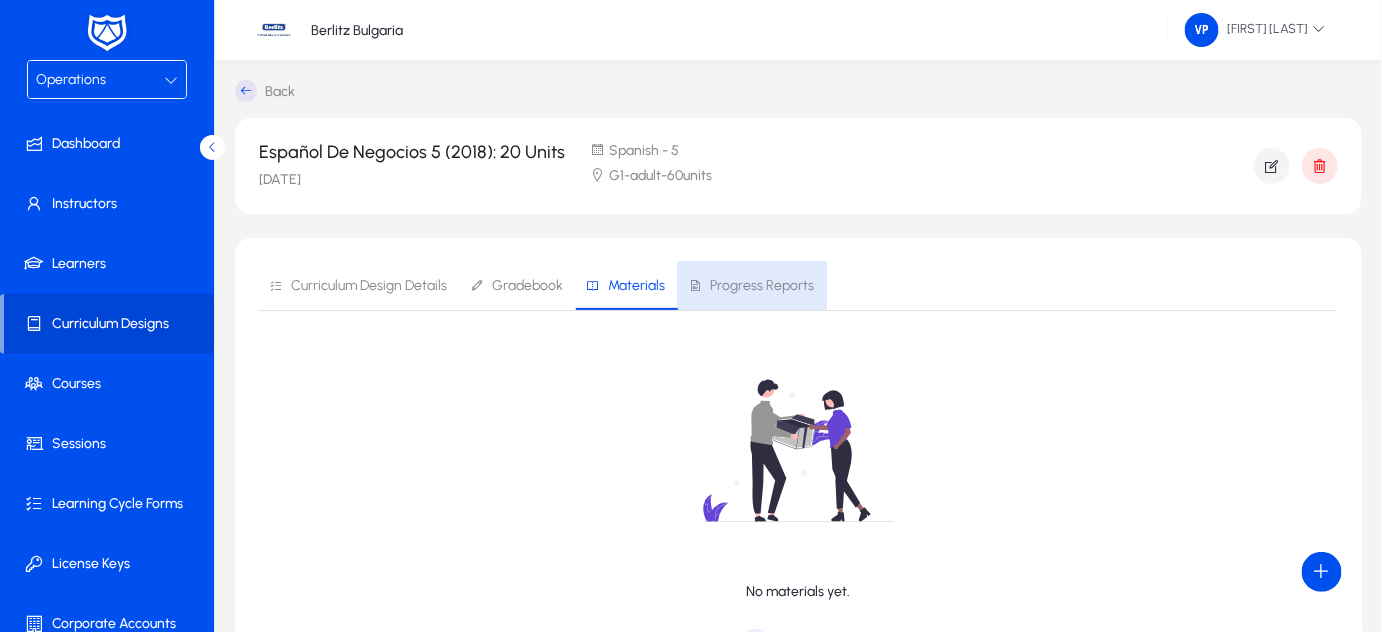 click on "Progress Reports" at bounding box center [762, 286] 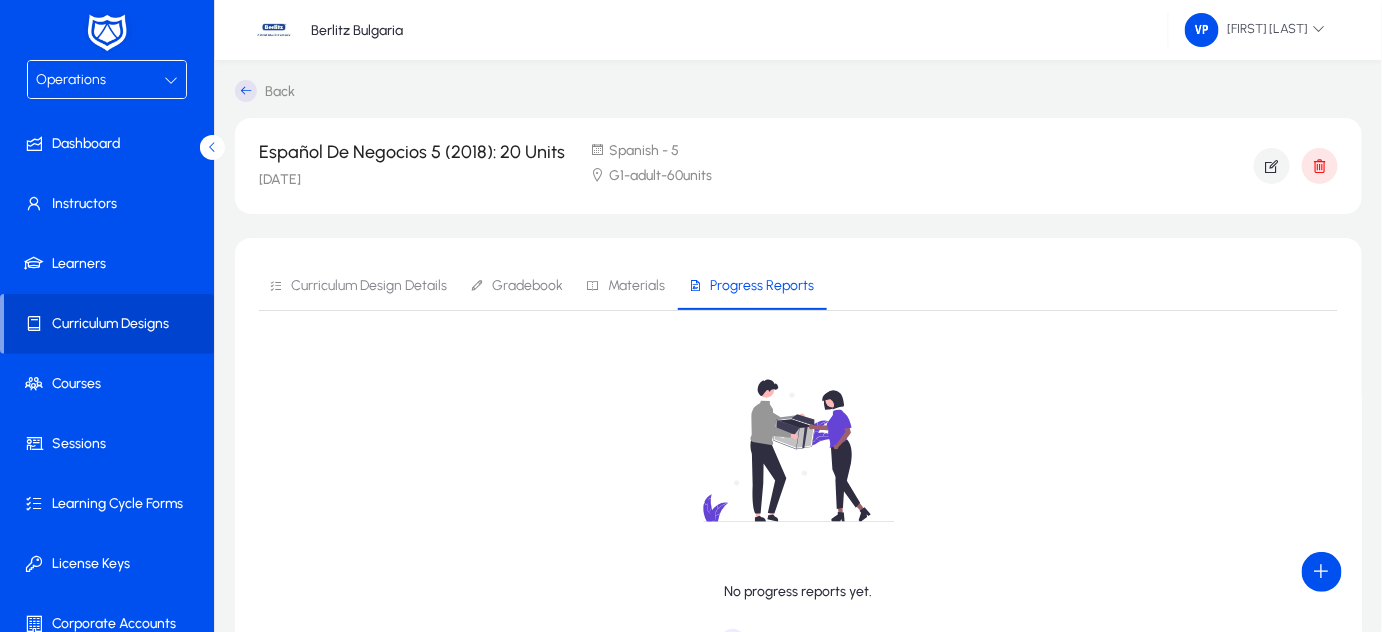 click on "Curriculum Designs" 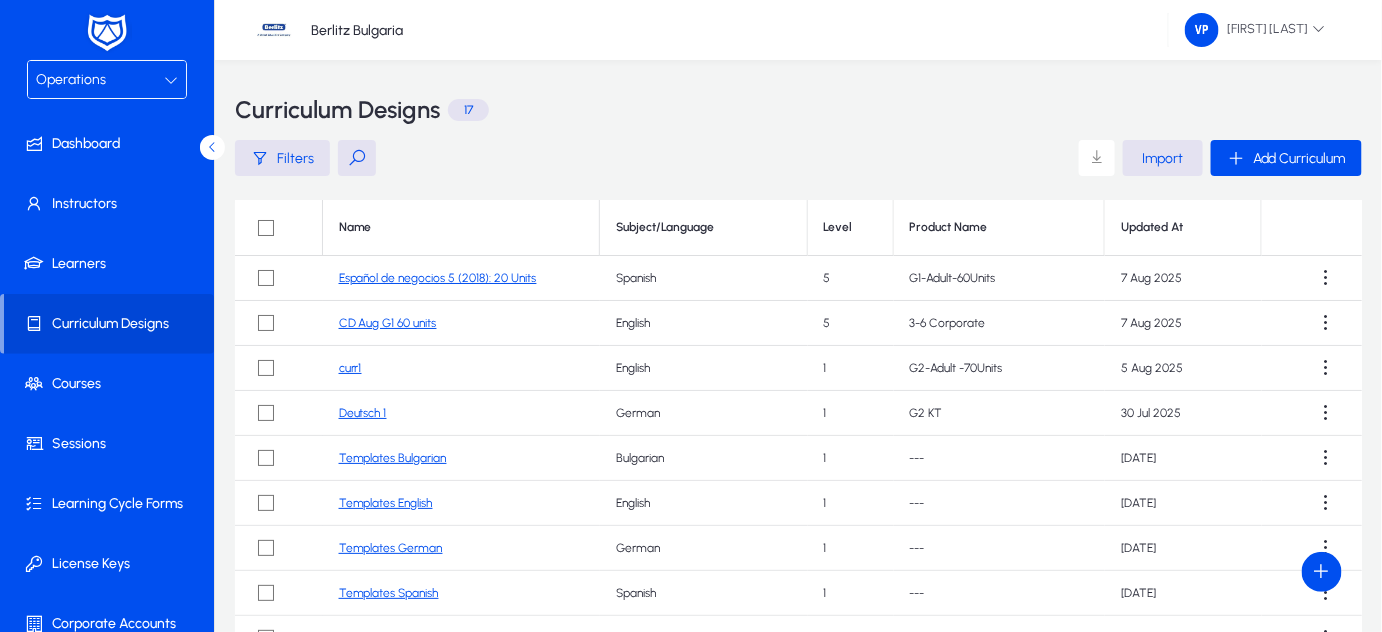 click on "CD Aug G1 60 units" 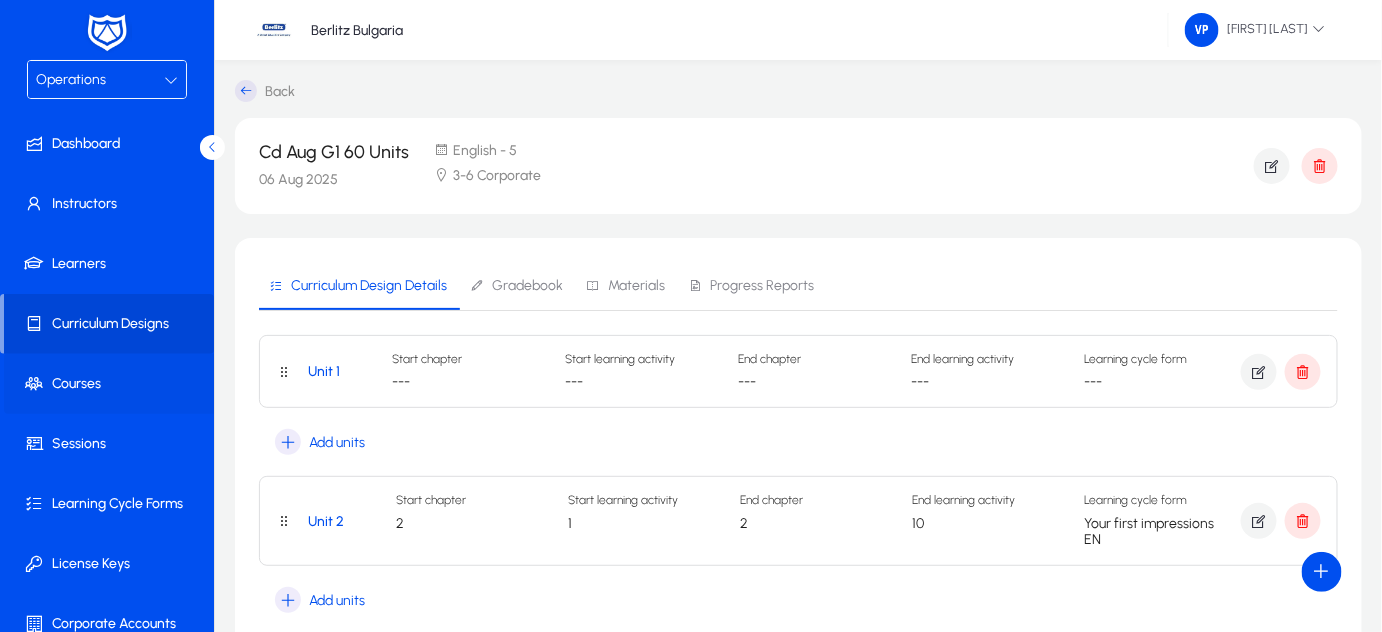 click on "Courses" 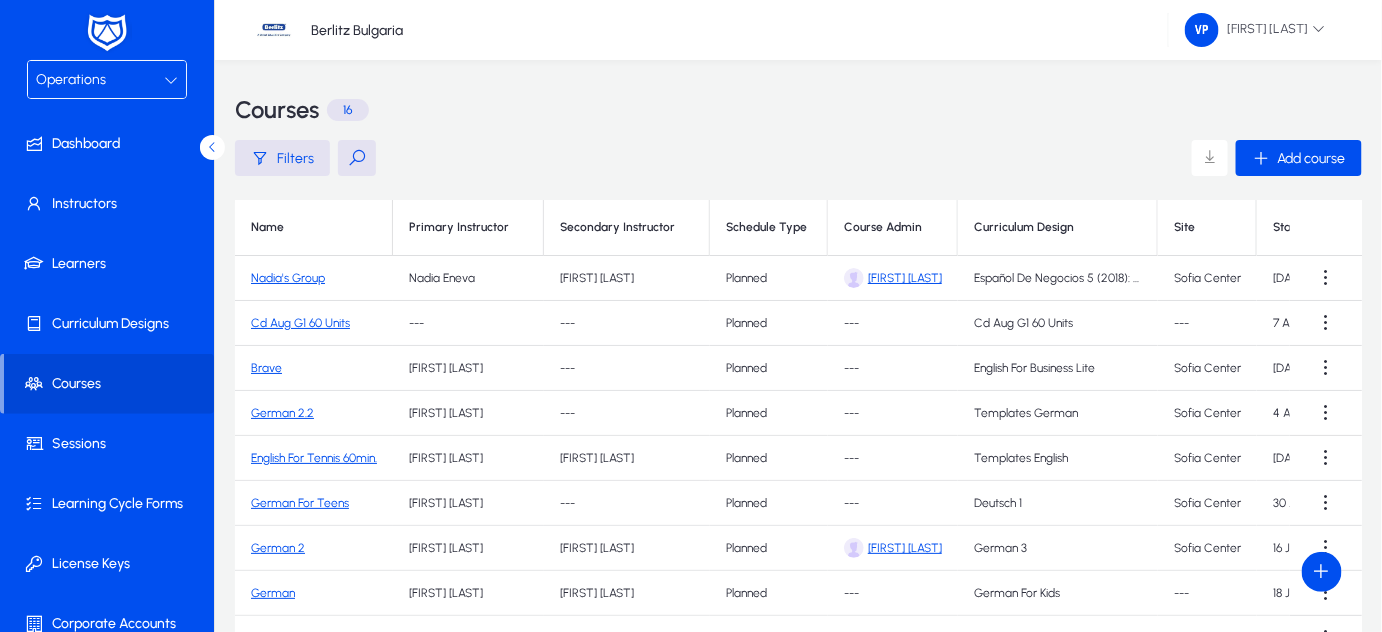 click on "Nadia's Group" 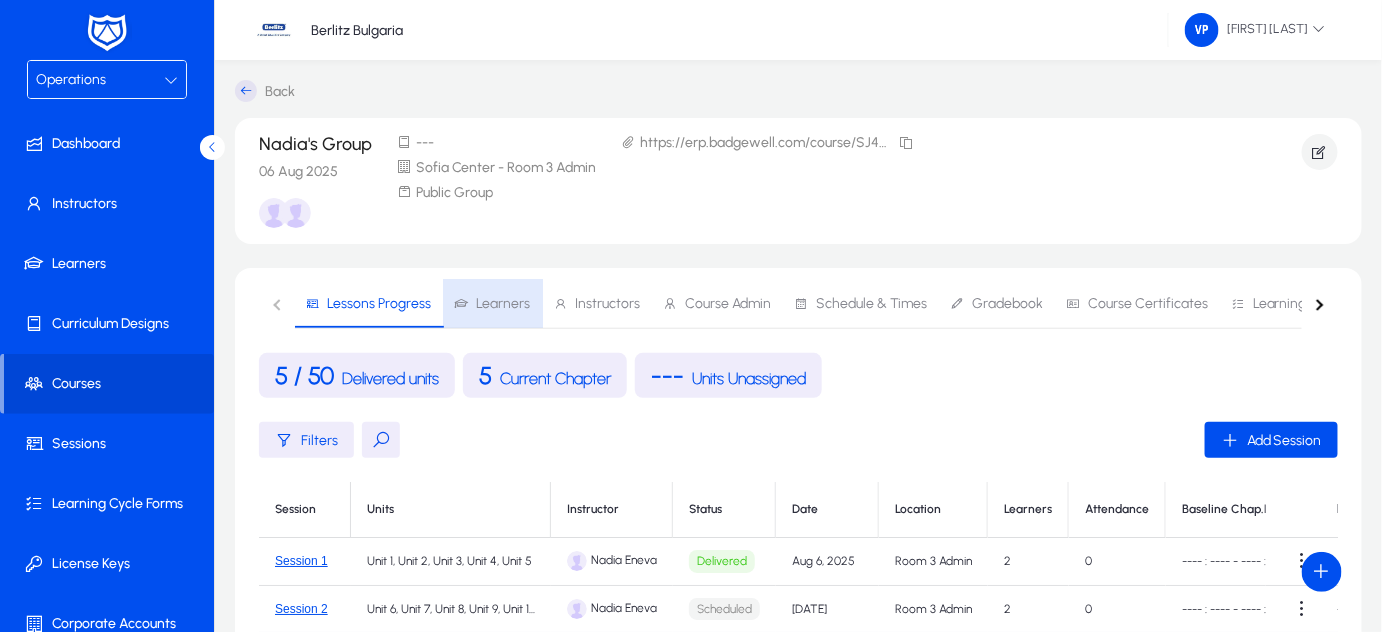 click on "Learners" at bounding box center (503, 304) 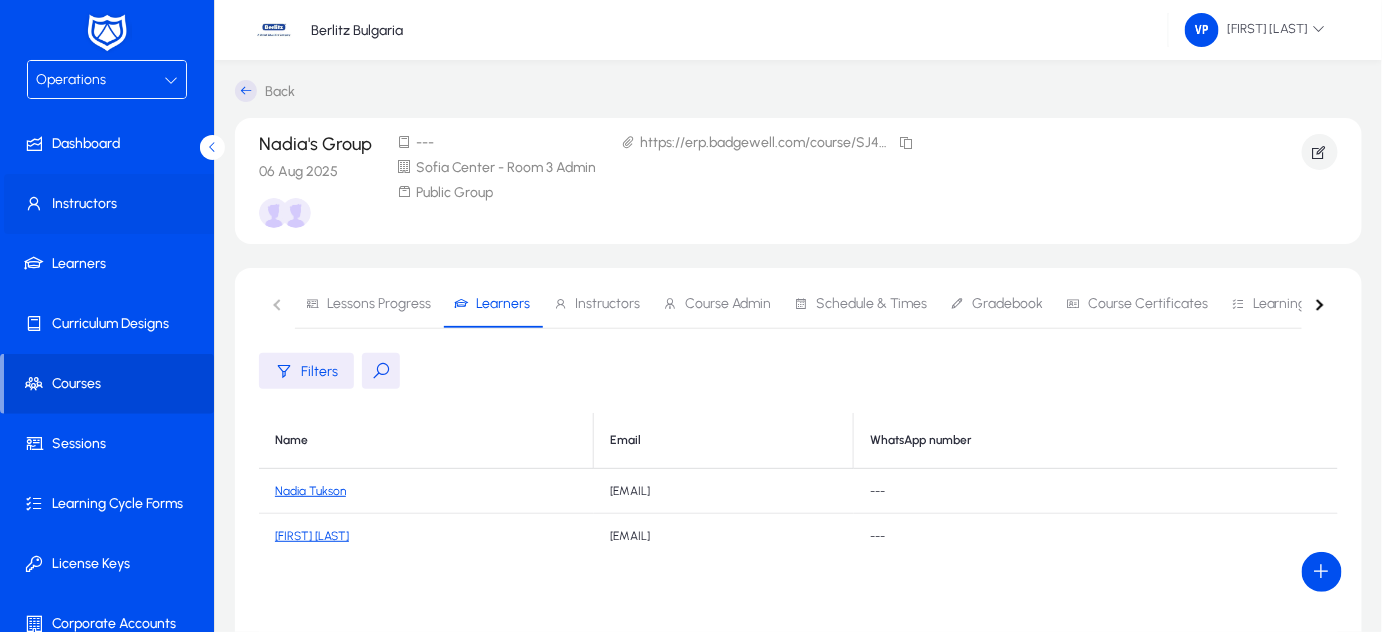 click on "Instructors" 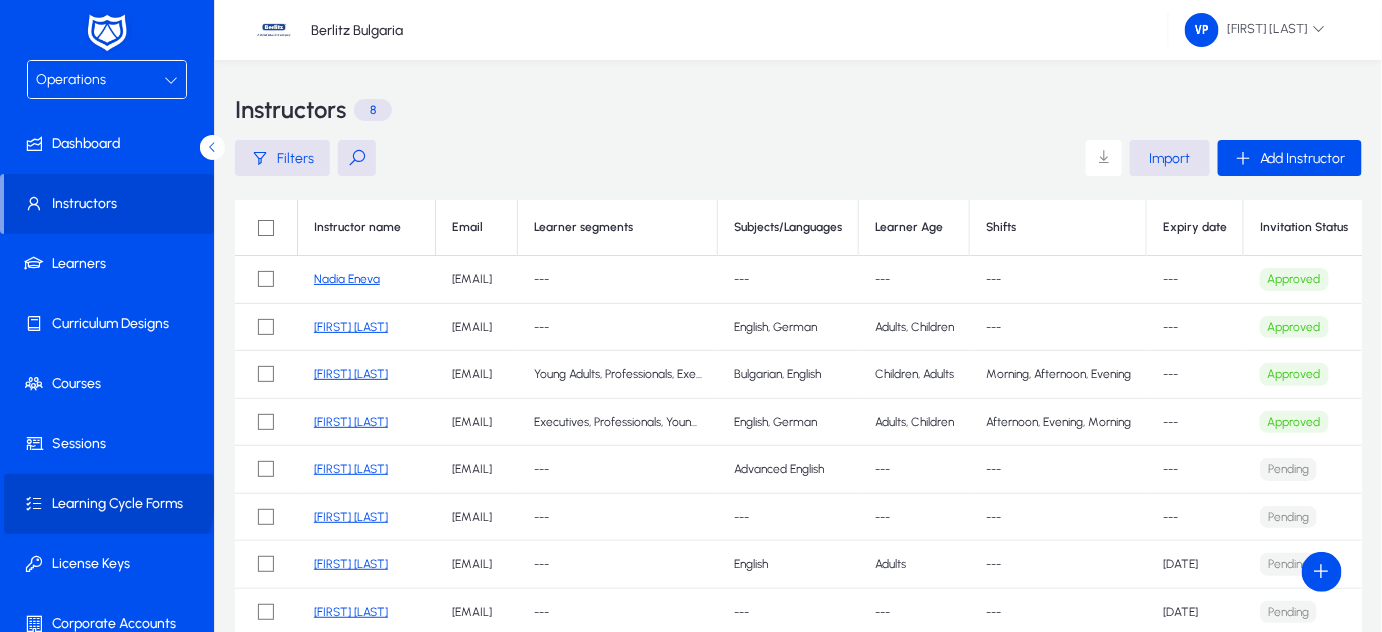 click on "Learning Cycle Forms" 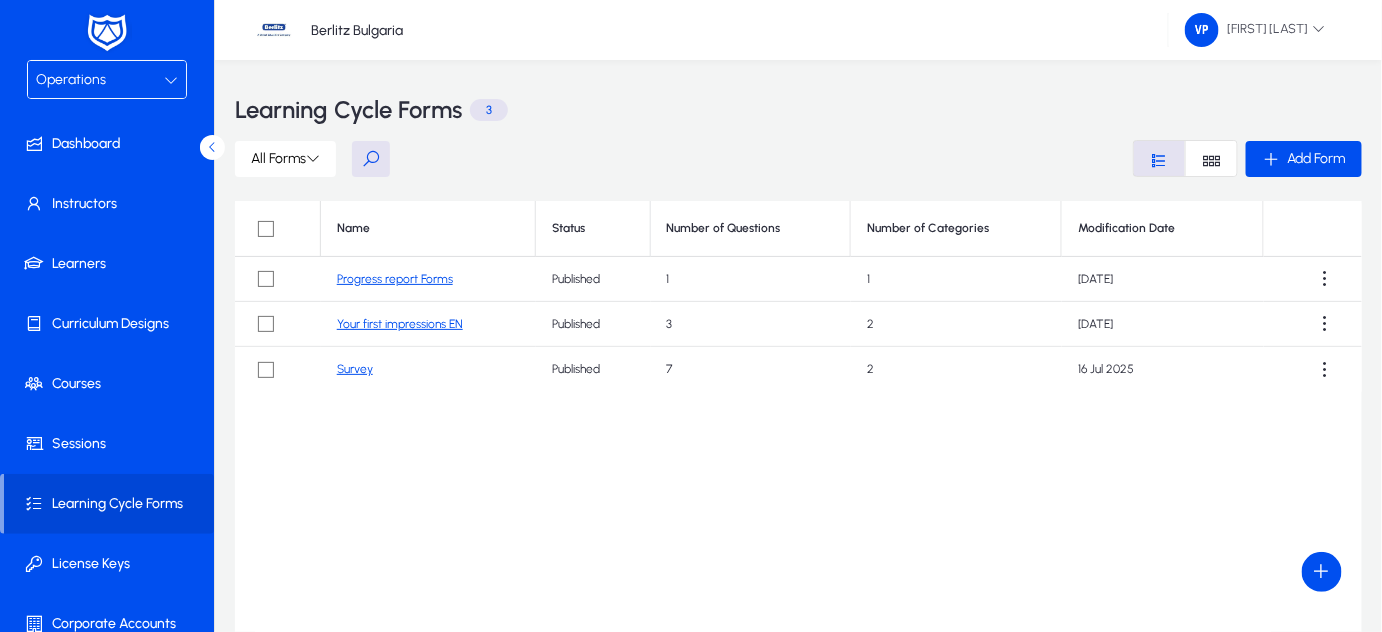 click at bounding box center [171, 80] 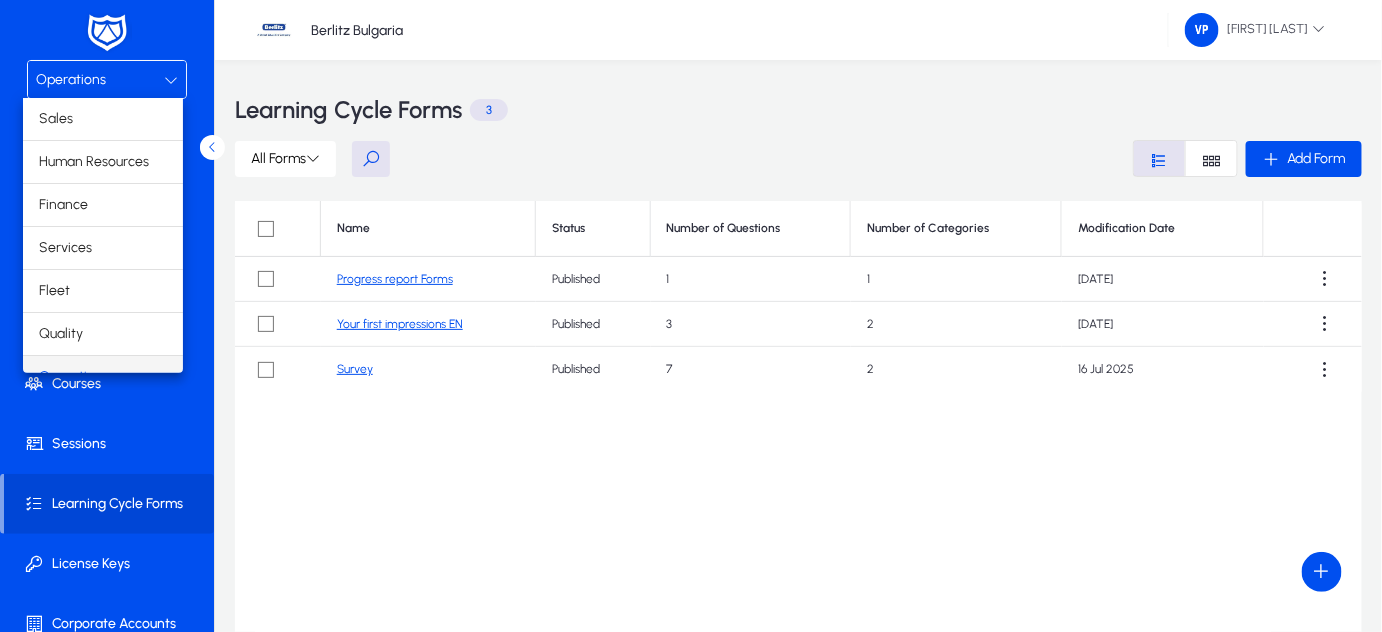 scroll, scrollTop: 23, scrollLeft: 0, axis: vertical 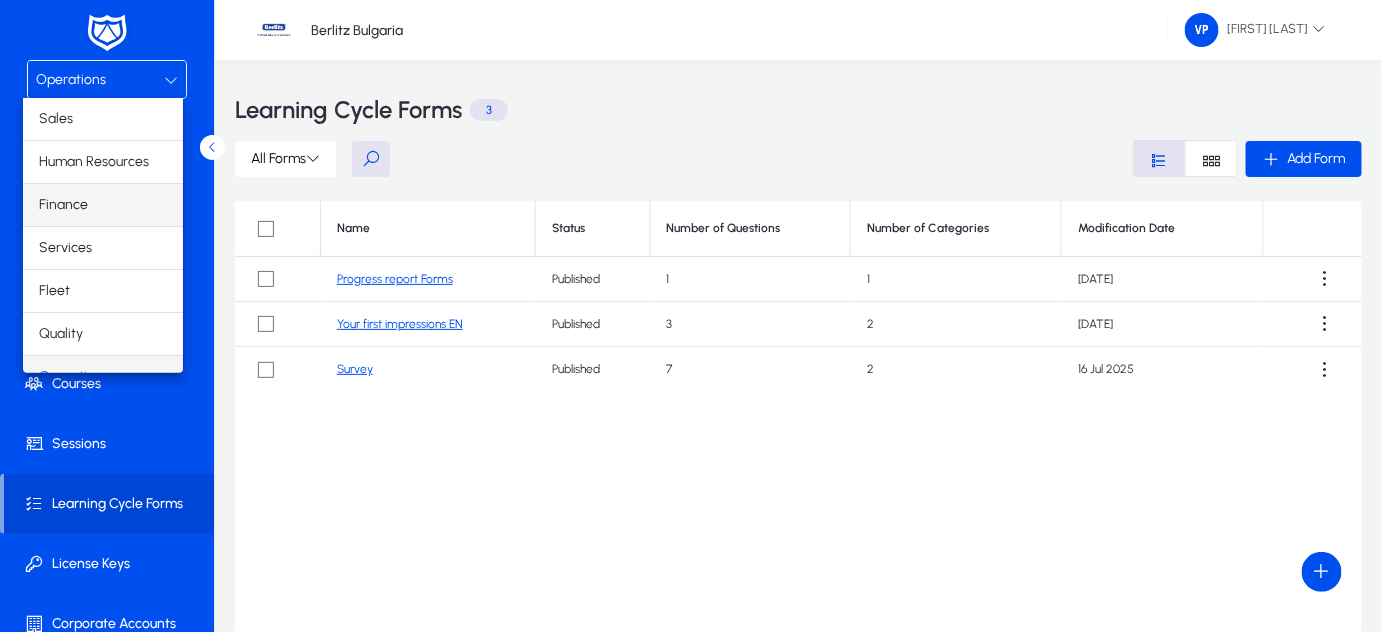 click on "Finance" at bounding box center [103, 205] 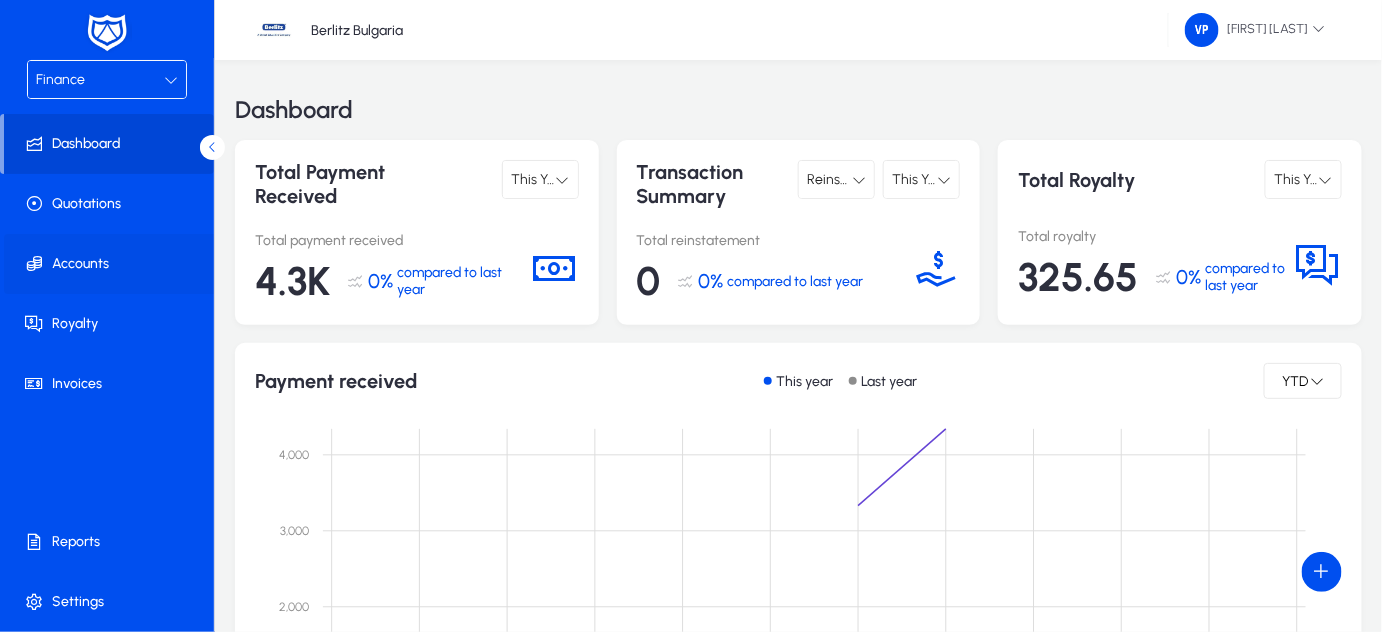 click on "Accounts" 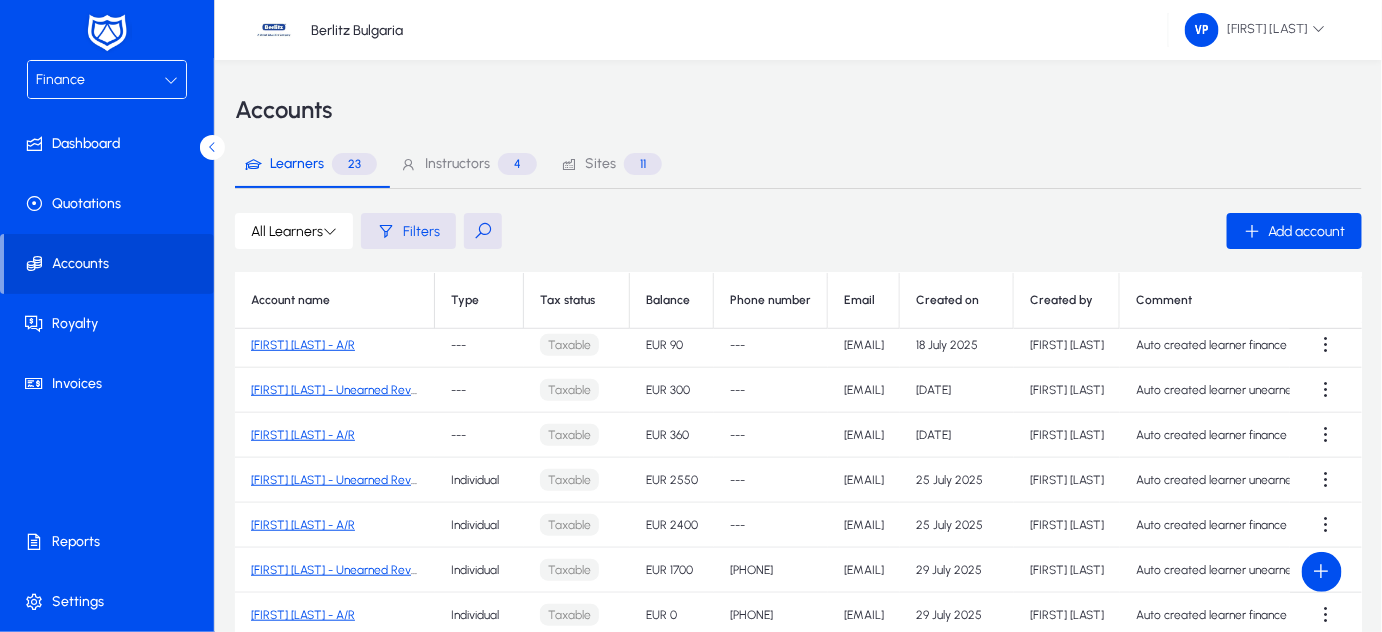 scroll, scrollTop: 469, scrollLeft: 0, axis: vertical 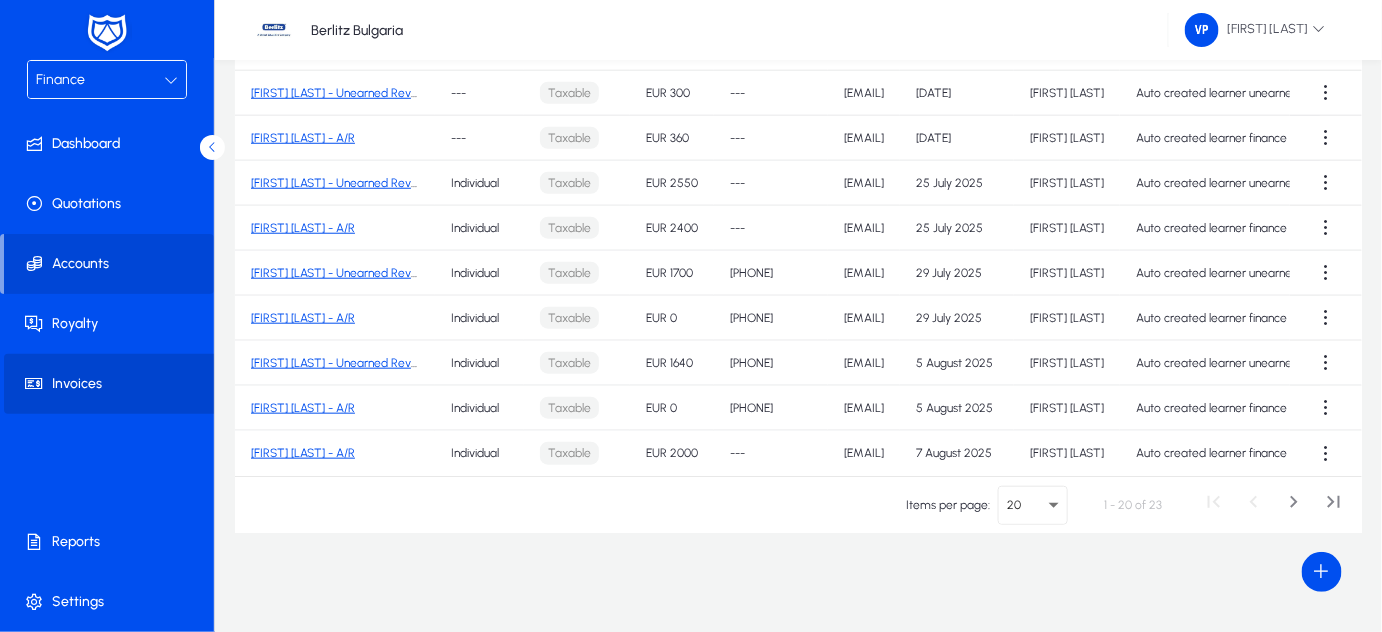 click on "Invoices" 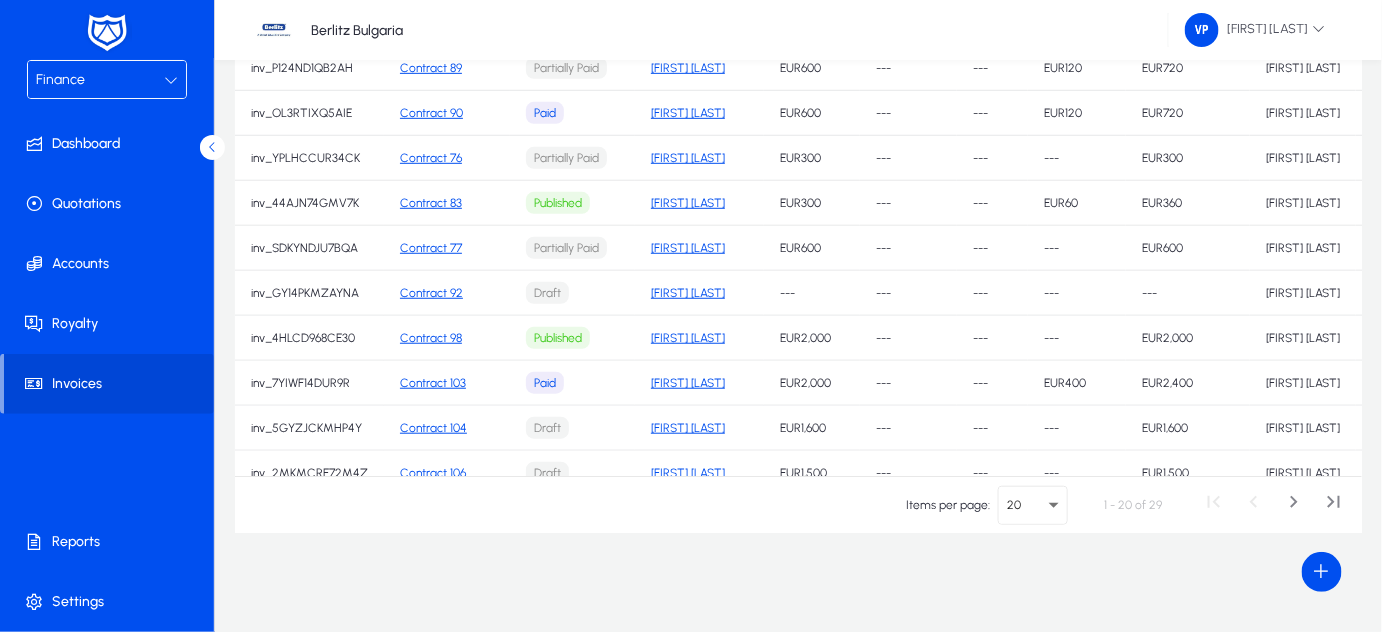 scroll, scrollTop: 0, scrollLeft: 0, axis: both 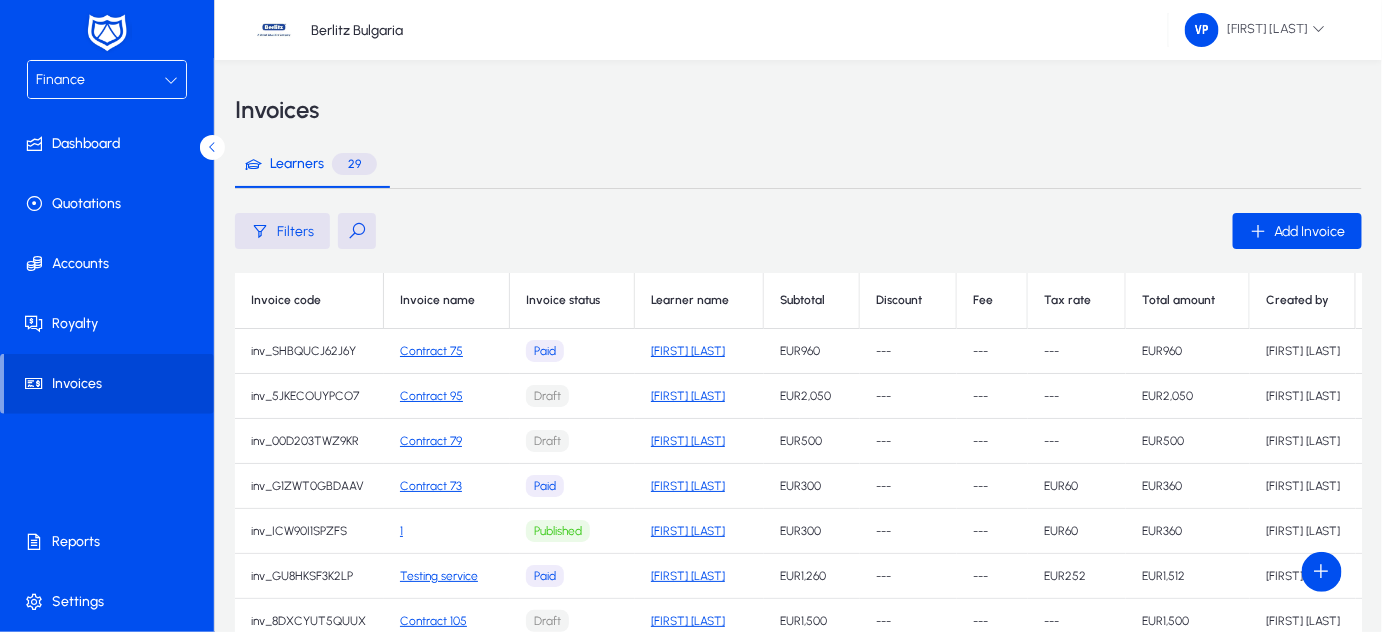 click at bounding box center (171, 80) 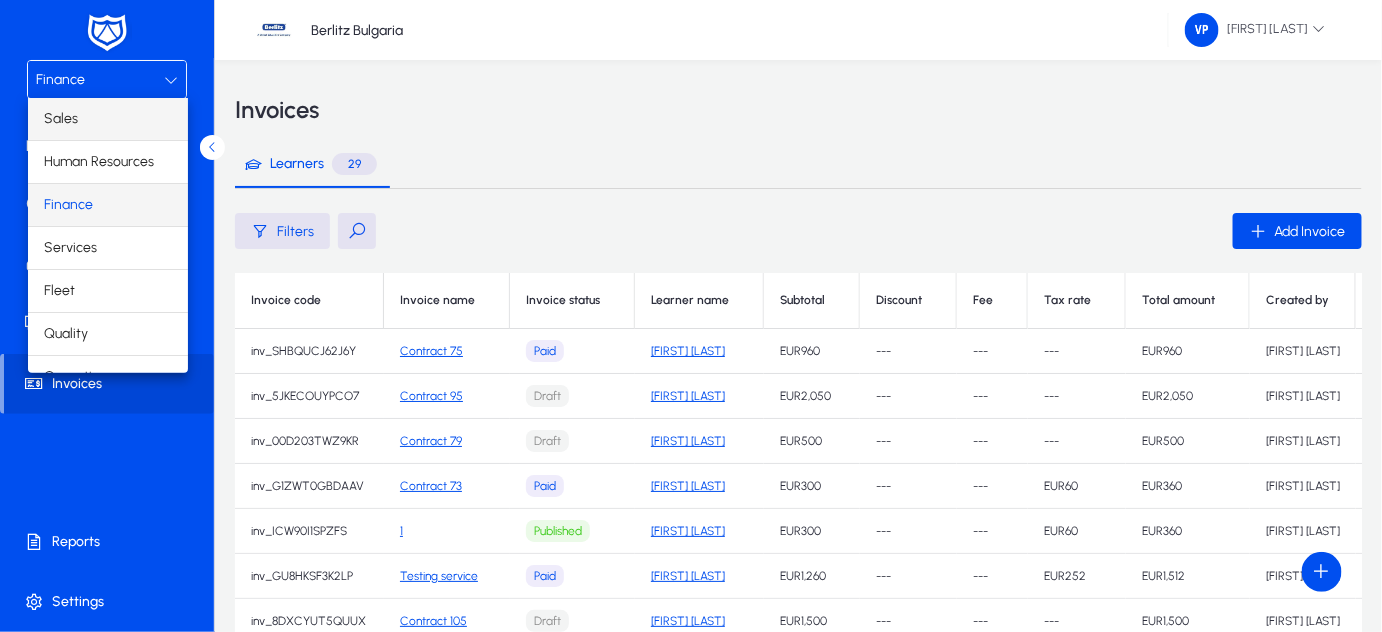 click on "Sales" at bounding box center (108, 119) 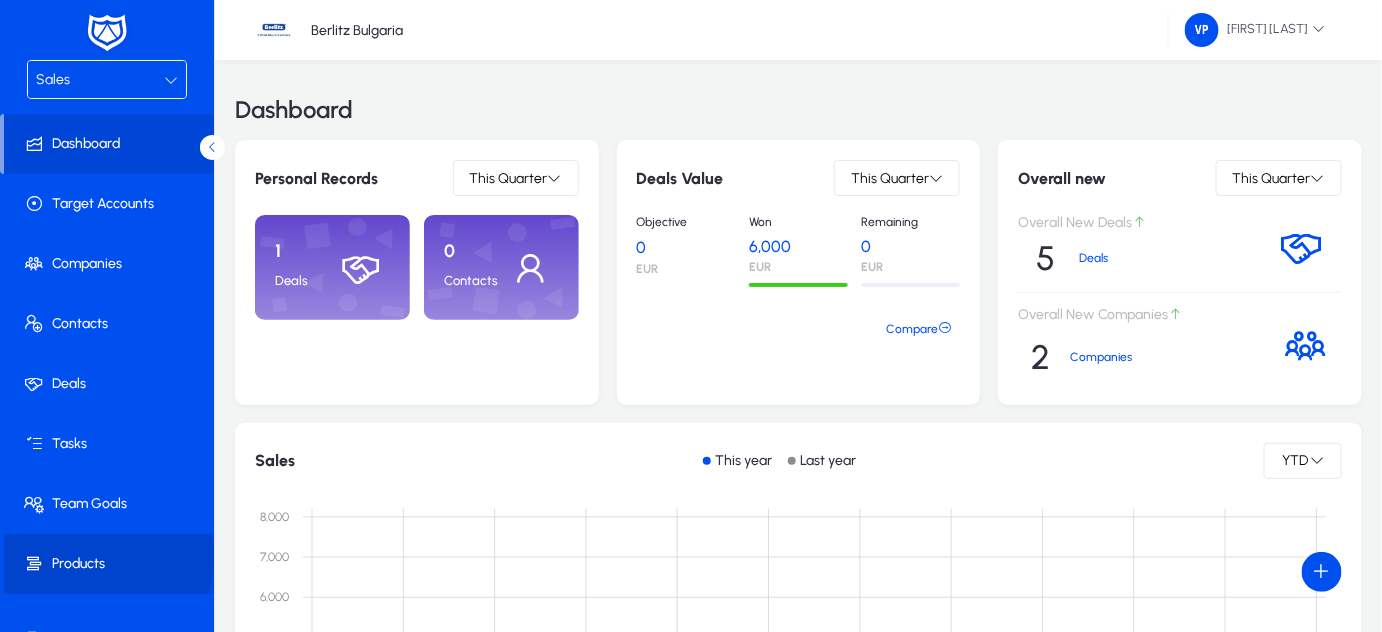 click on "Products" 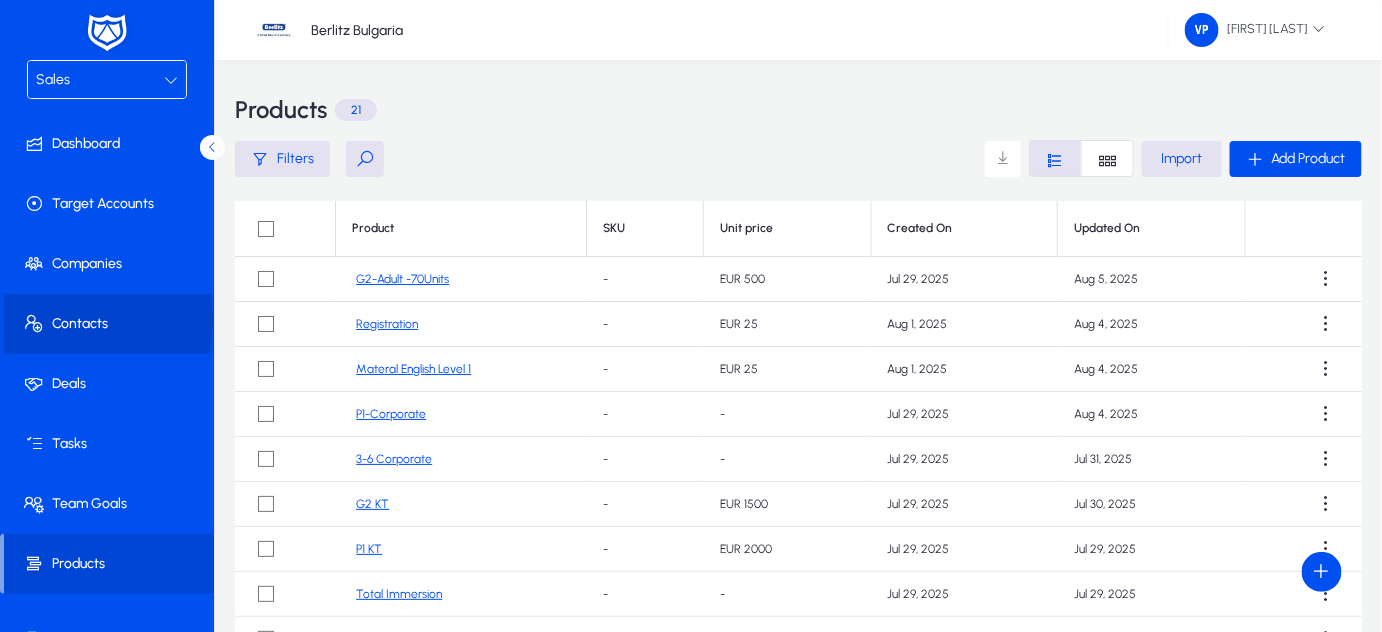 click on "Contacts" 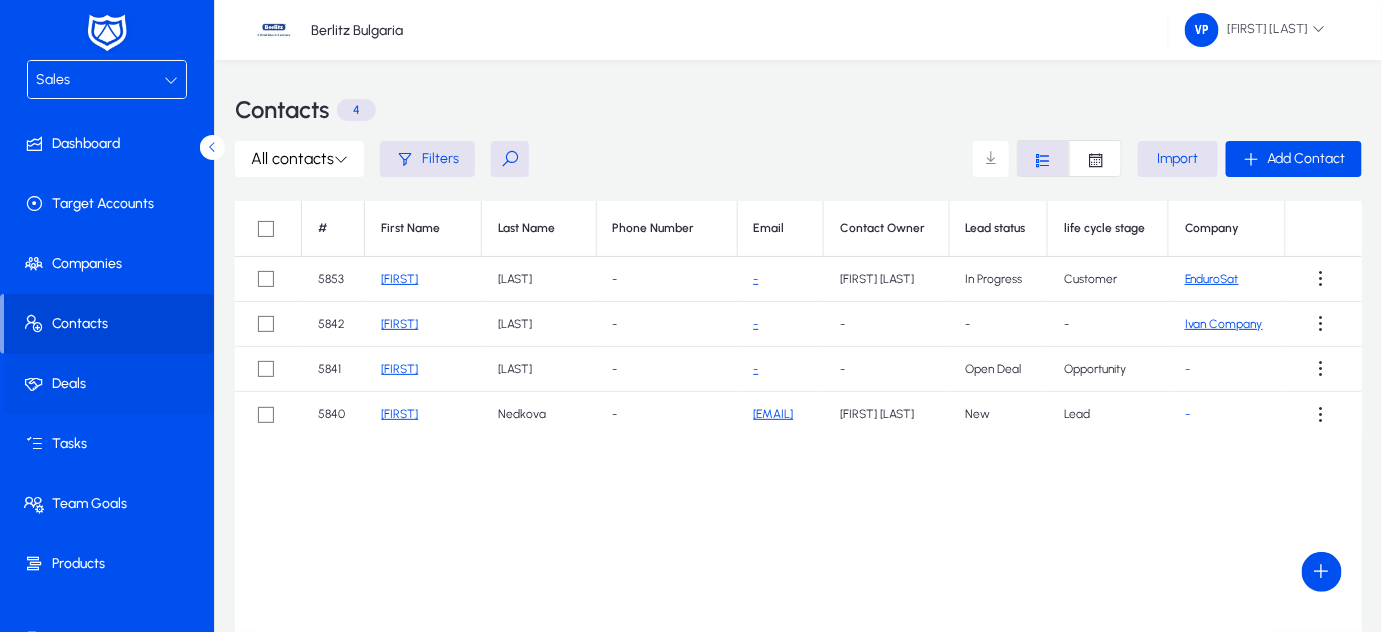 click on "Deals" 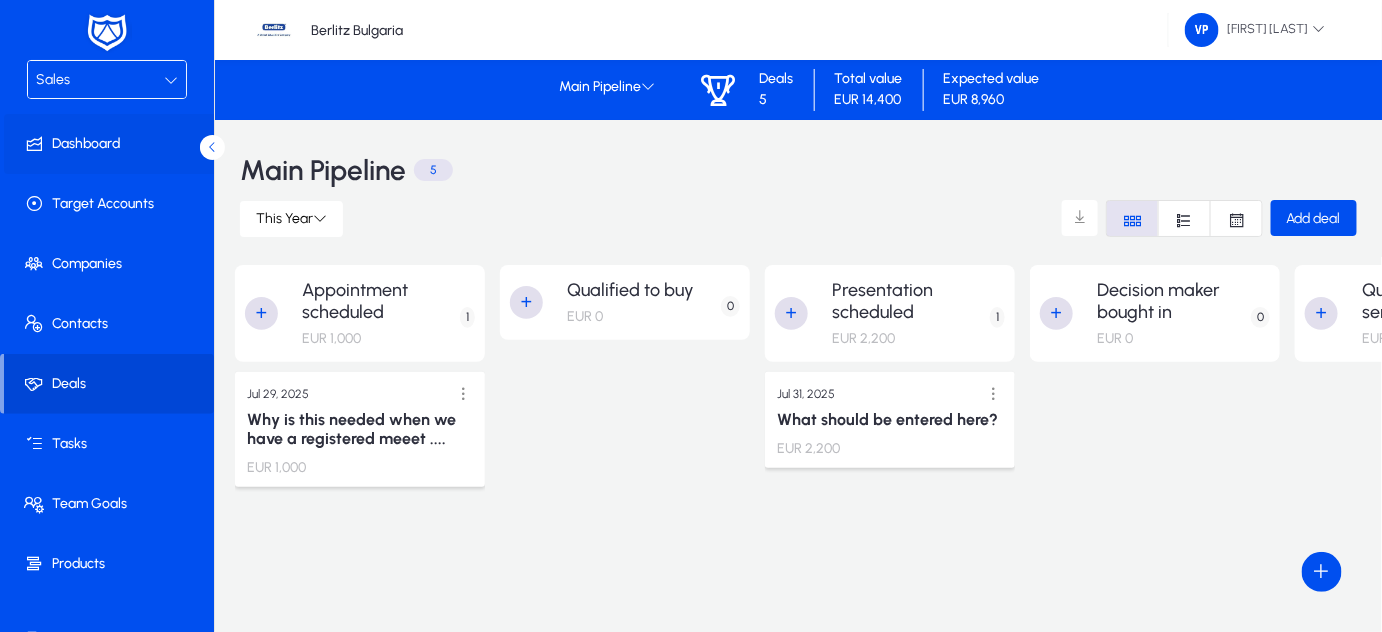 click on "Dashboard" 